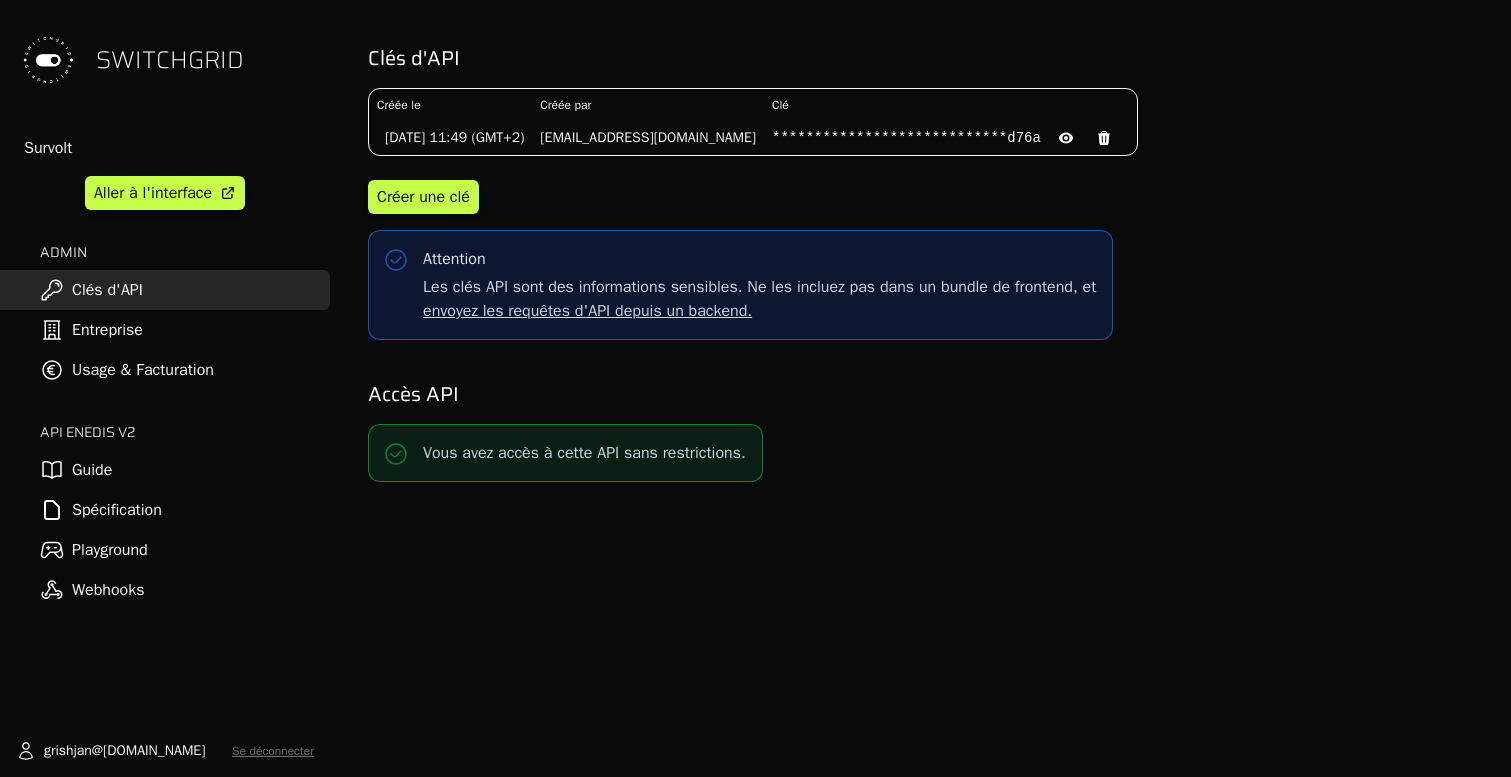 scroll, scrollTop: 0, scrollLeft: 0, axis: both 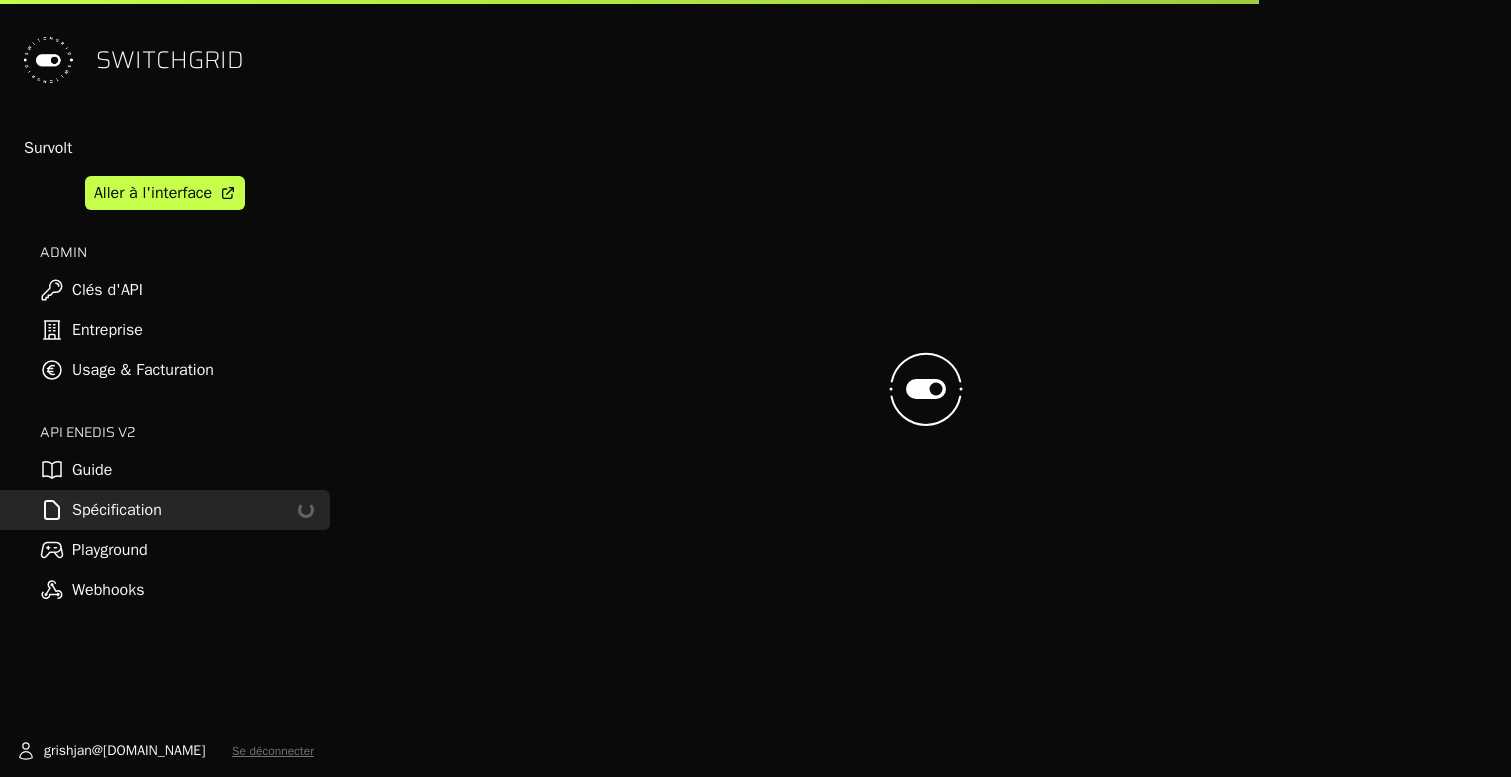 select on "**********" 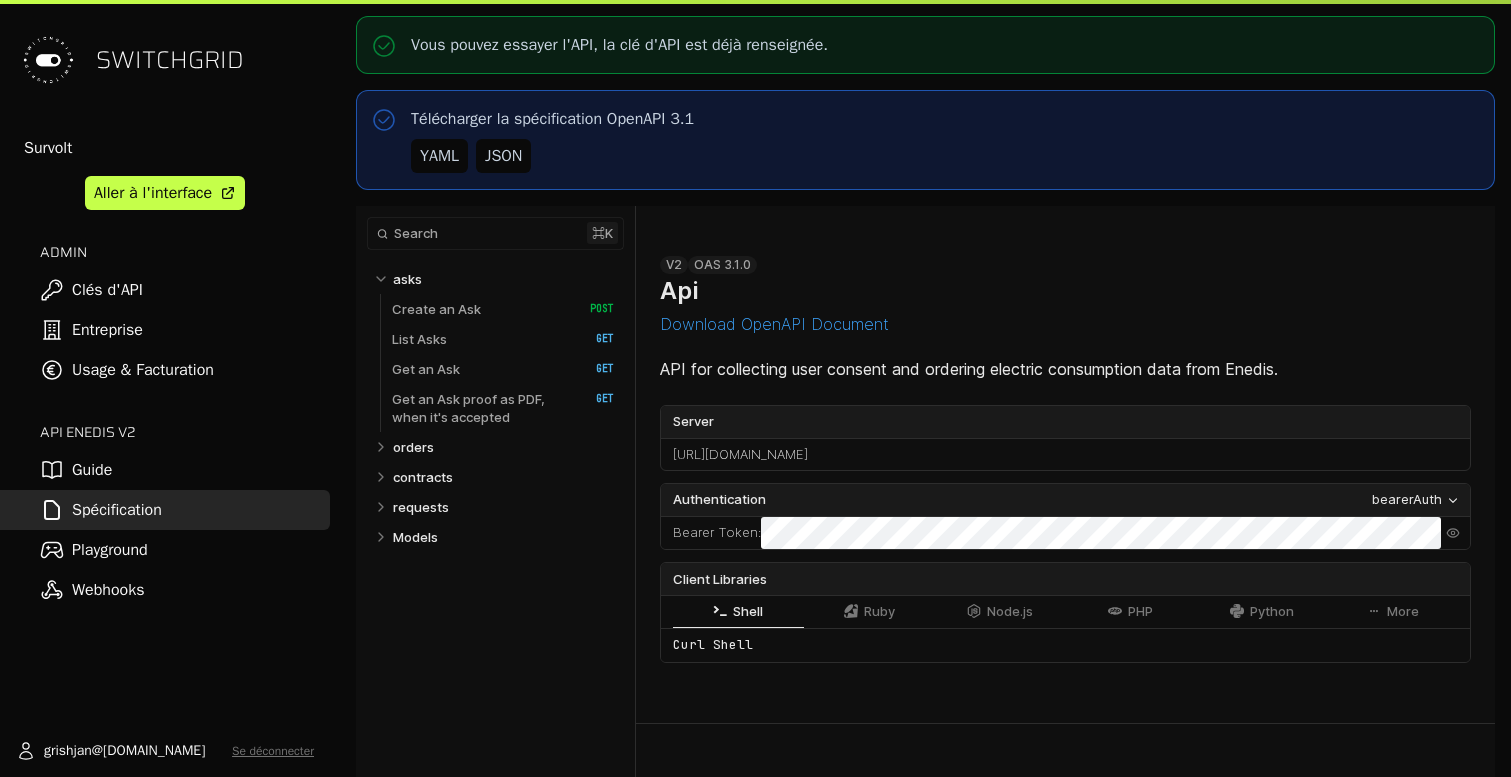 select on "**********" 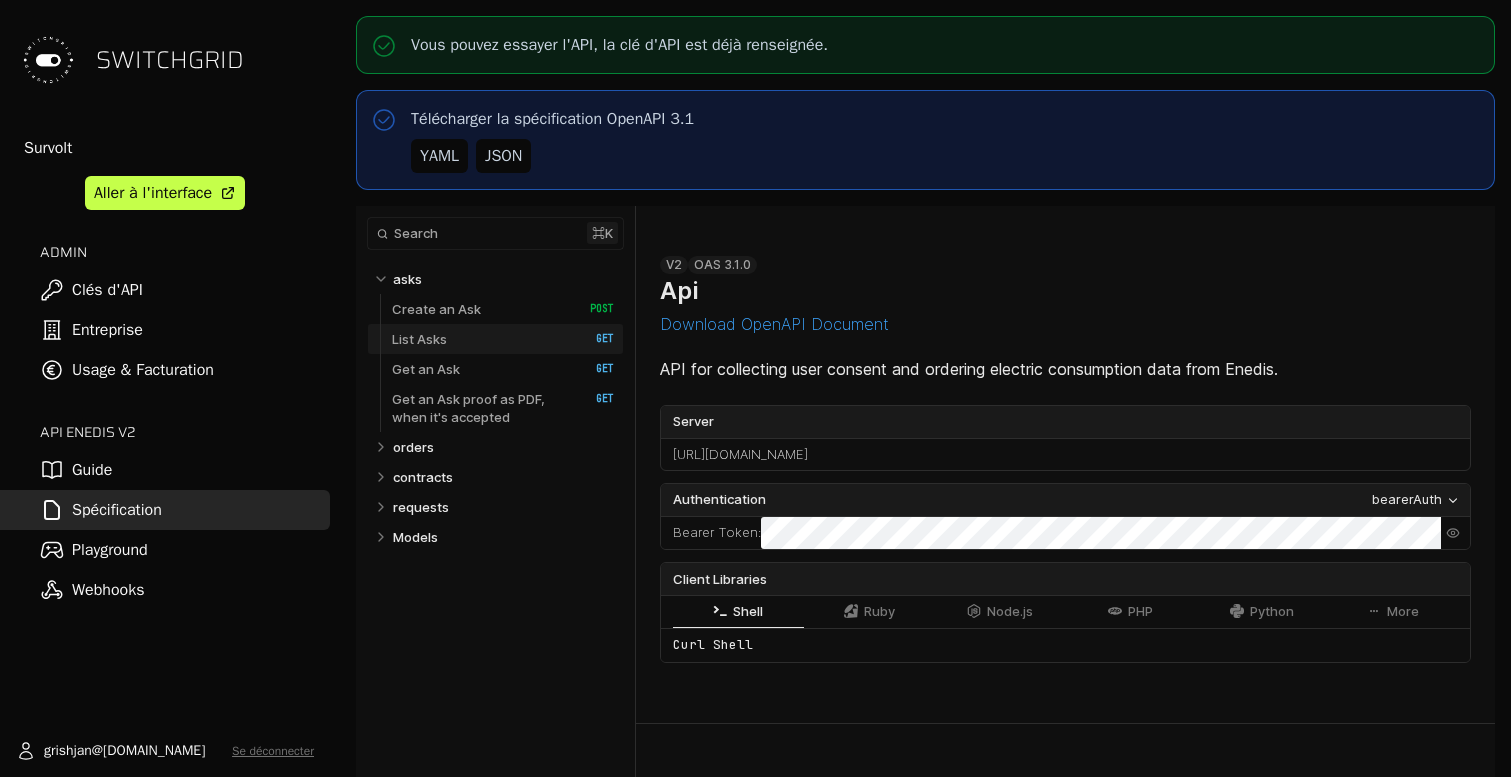 click on "List Asks" at bounding box center [419, 339] 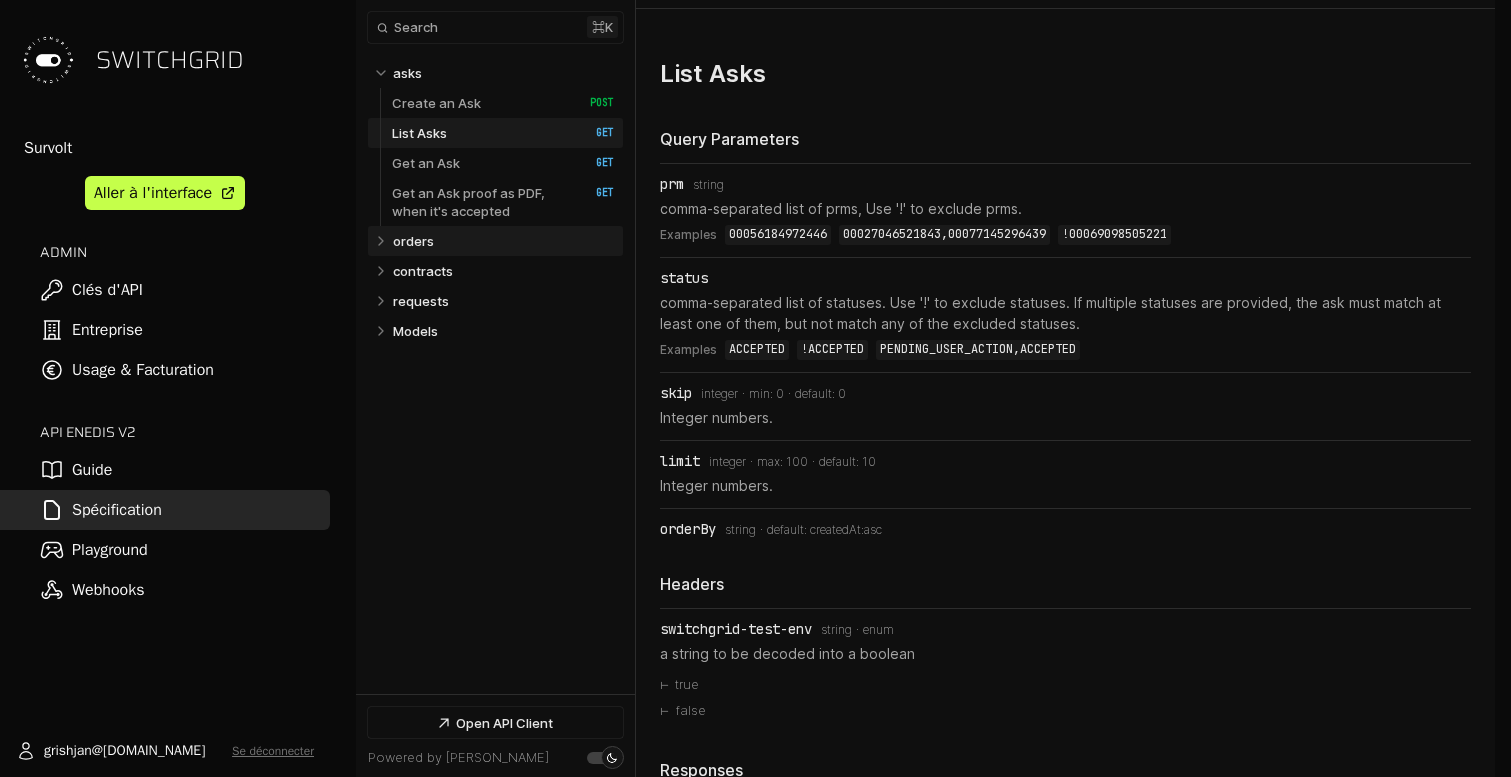 click on "orders" at bounding box center (504, 241) 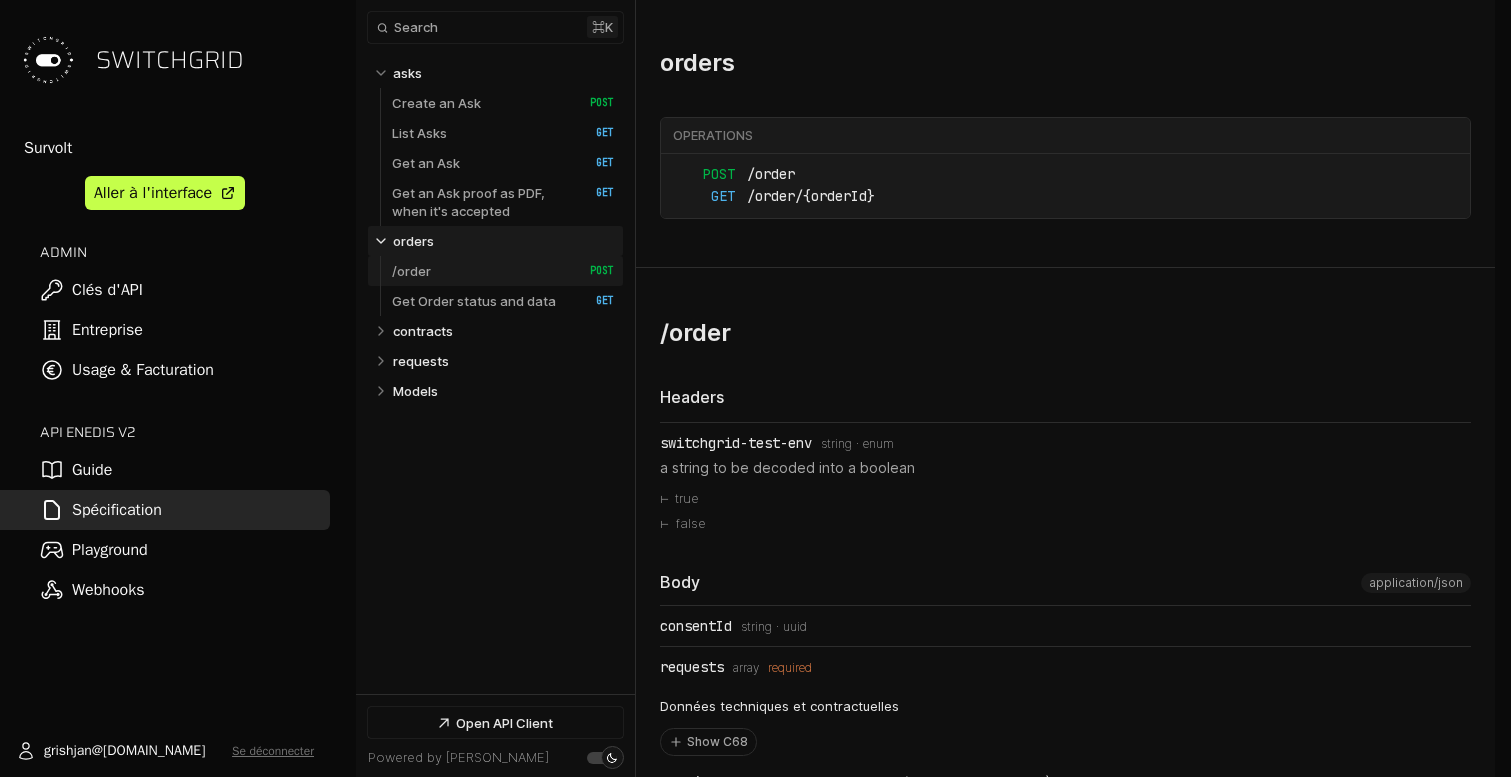 click on "/order     HTTP Method:  POST" at bounding box center [503, 271] 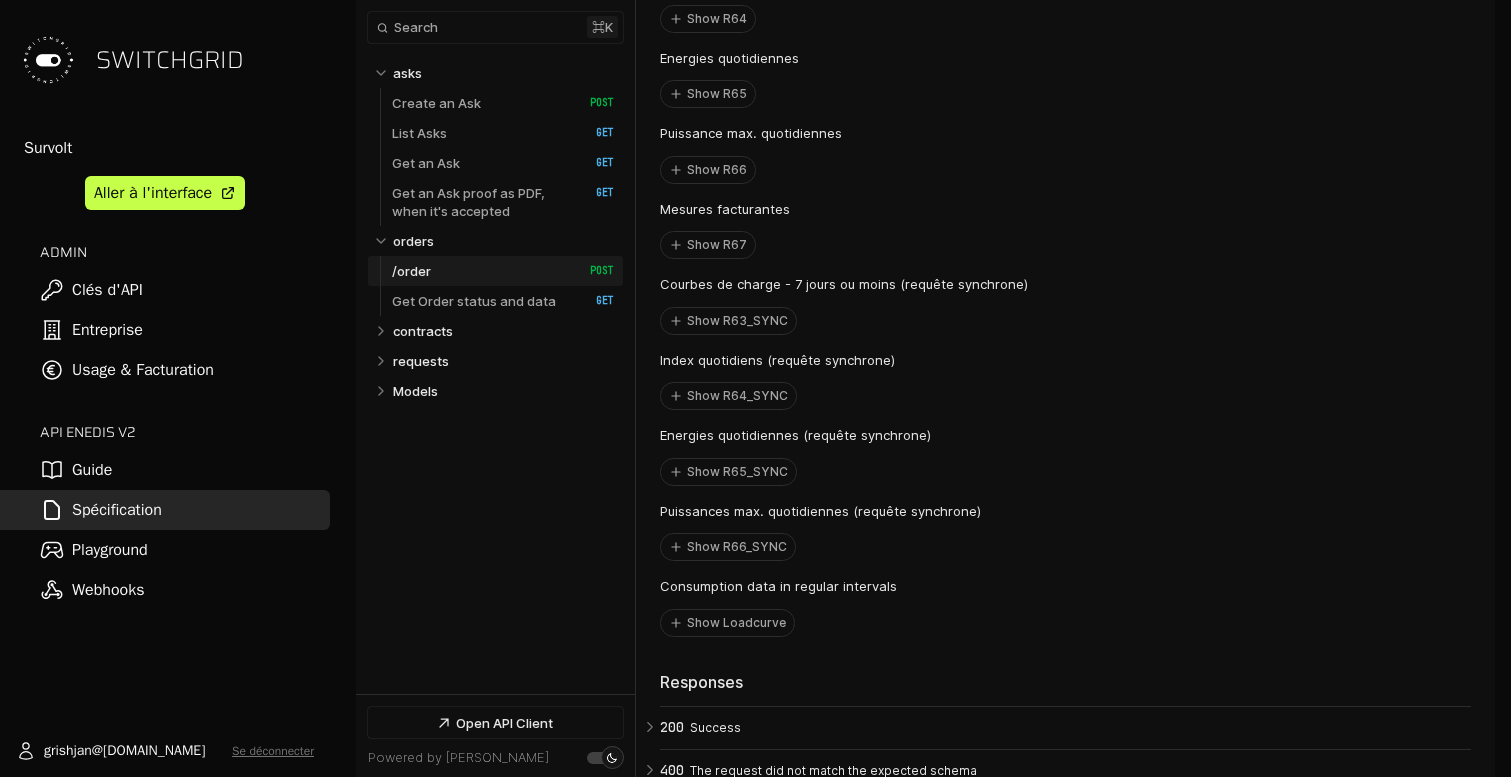 scroll, scrollTop: 8641, scrollLeft: 0, axis: vertical 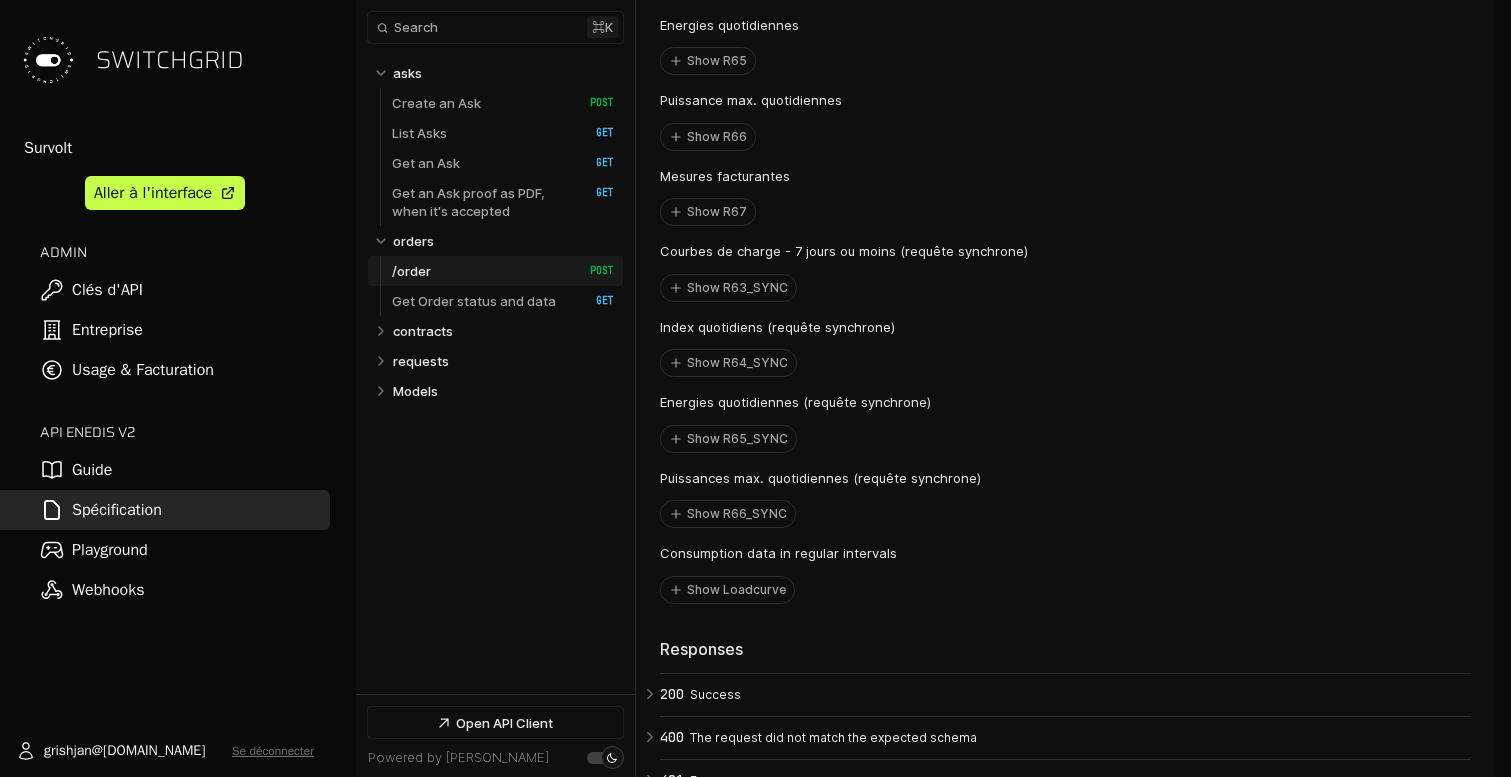 click on "requests Type: array   required
Données techniques et contractuelles
Show C68
Données techniques et contractuelles (asynchrone par M023)
Show C68_ASYNC
Courbes De Charges
Show R63
Index quotidiens (requête asynchrone)
Show R64
Energies quotidiennes
Show R65
Puissance max. quotidiennes
Show R66
Mesures facturantes
Show R67
Courbes de charge - 7 jours ou moins (requête synchrone)
Show R63_SYNC
Index quotidiens (requête synchrone)
Show R64_SYNC
Energies quotidiennes (requête synchrone)
Show R65_SYNC
Puissances max. quotidiennes (requête synchrone)
Show R66_SYNC
Consumption data in regular intervals
Show Loadcurve" 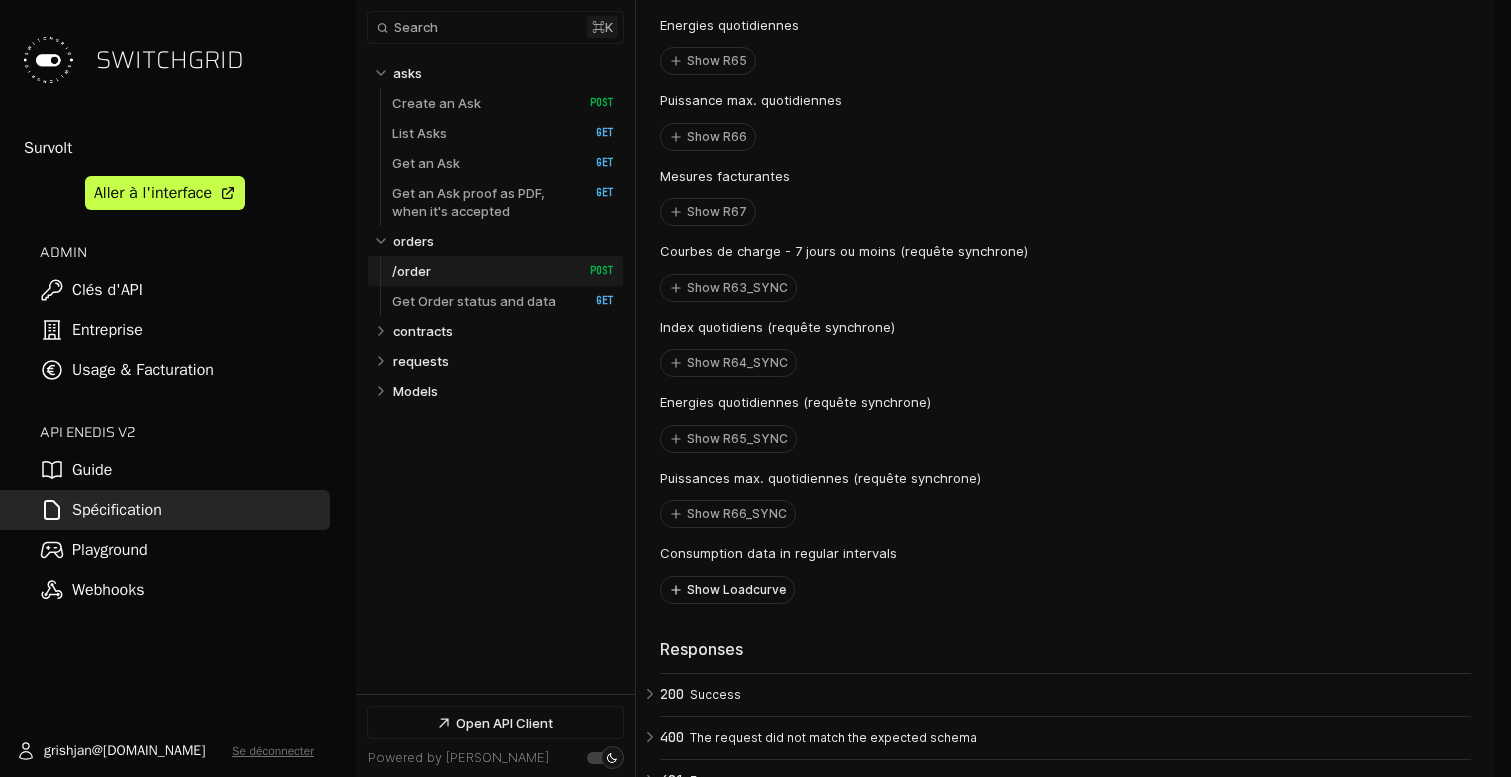 click on "Show Loadcurve" at bounding box center (727, 590) 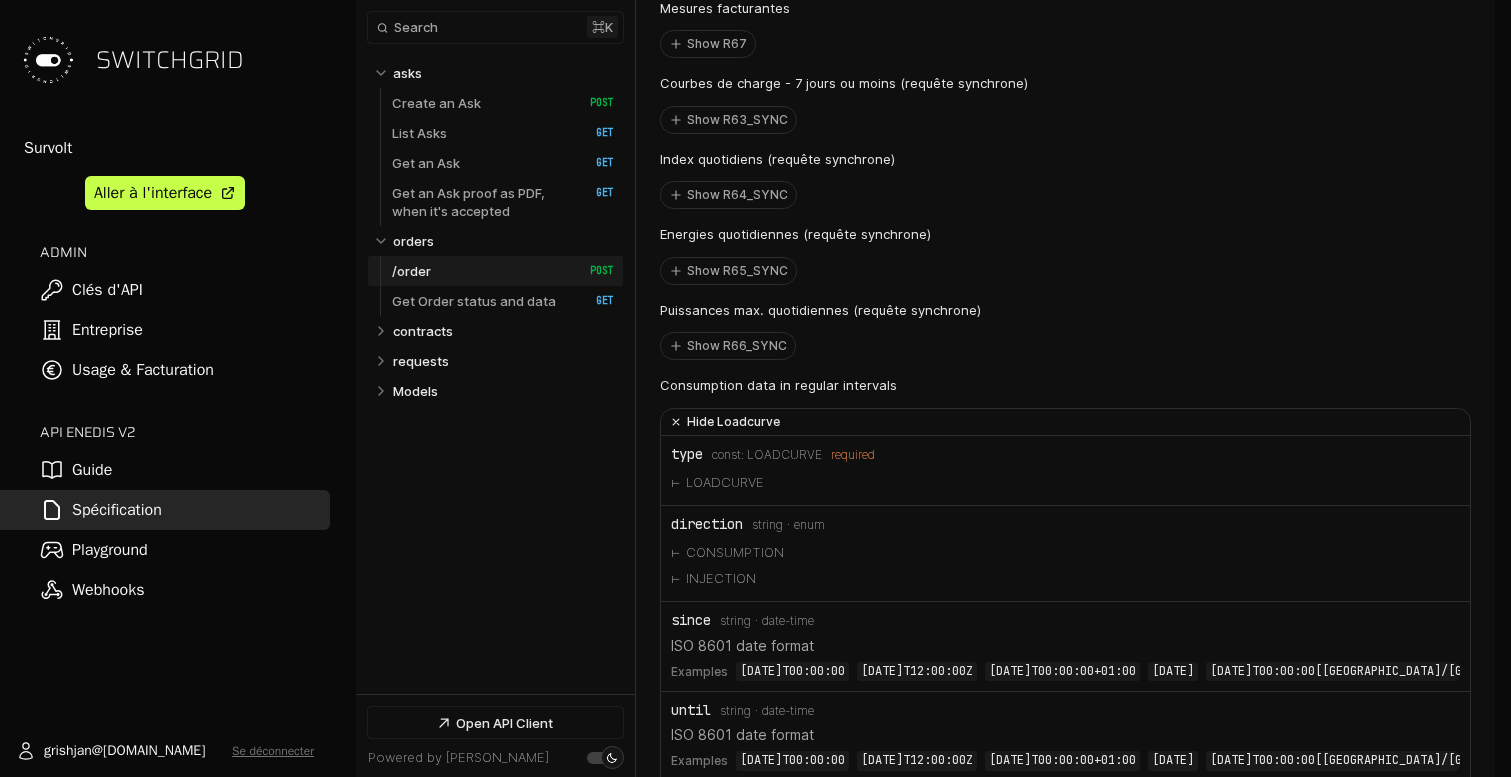 scroll, scrollTop: 8810, scrollLeft: 0, axis: vertical 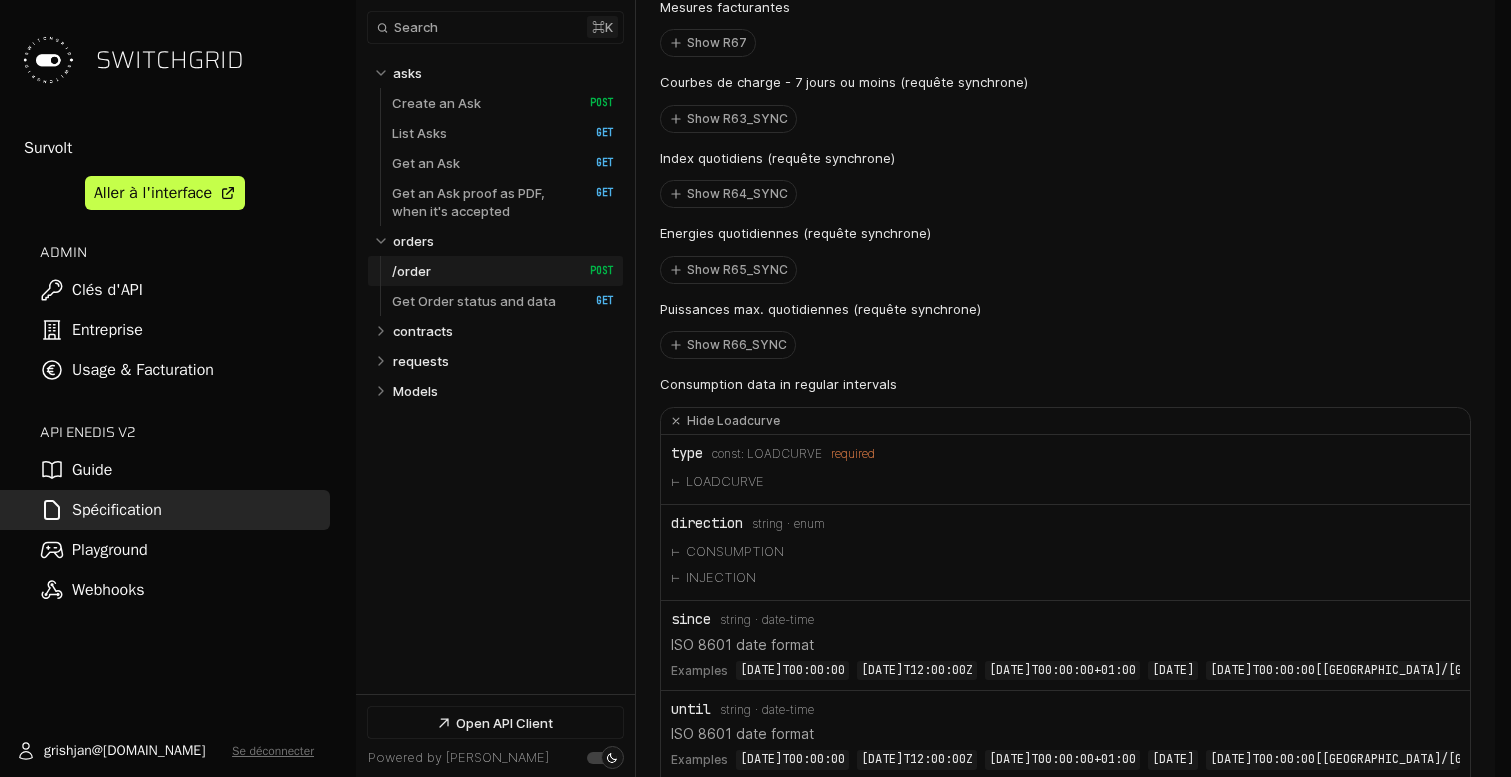click on "INJECTION" 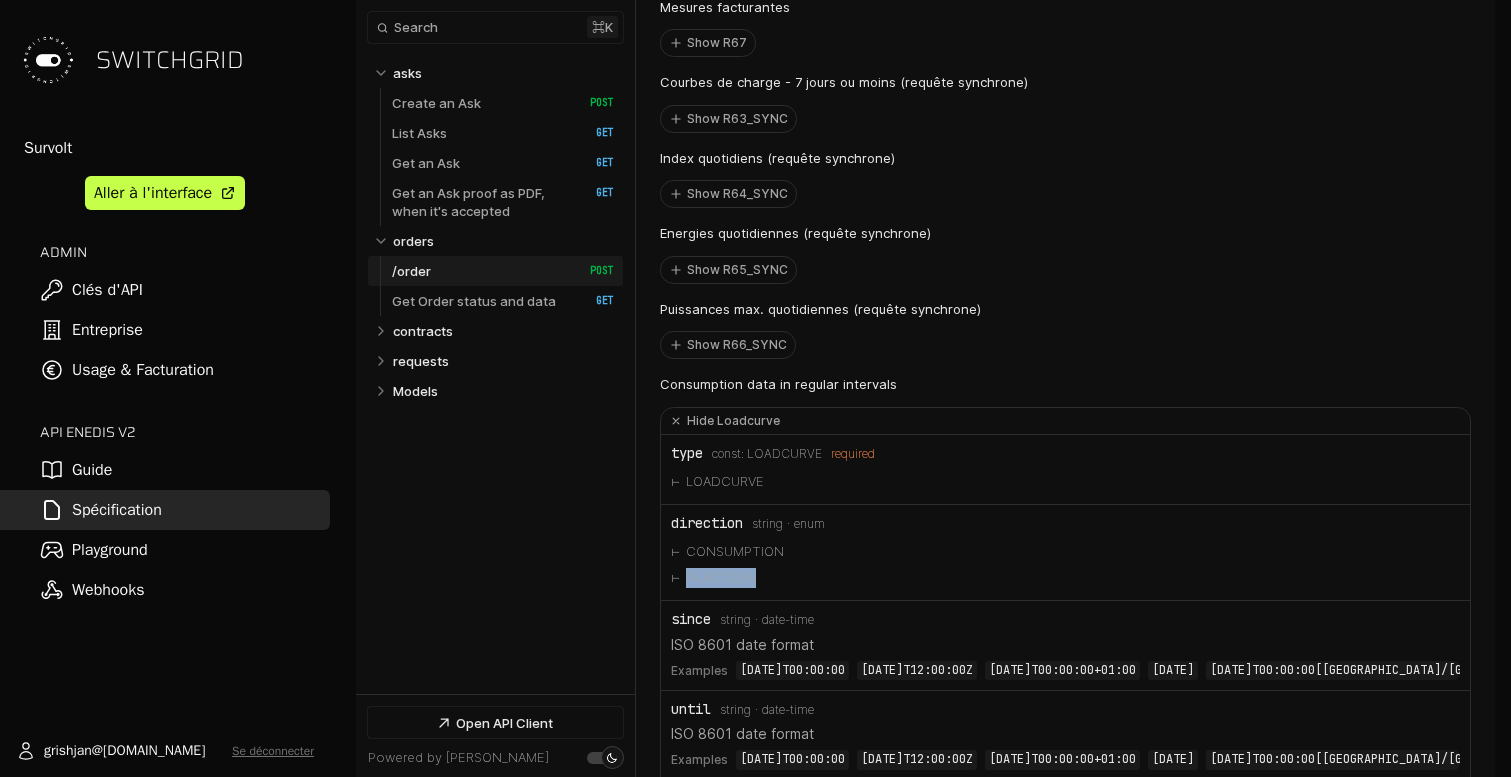 click on "INJECTION" 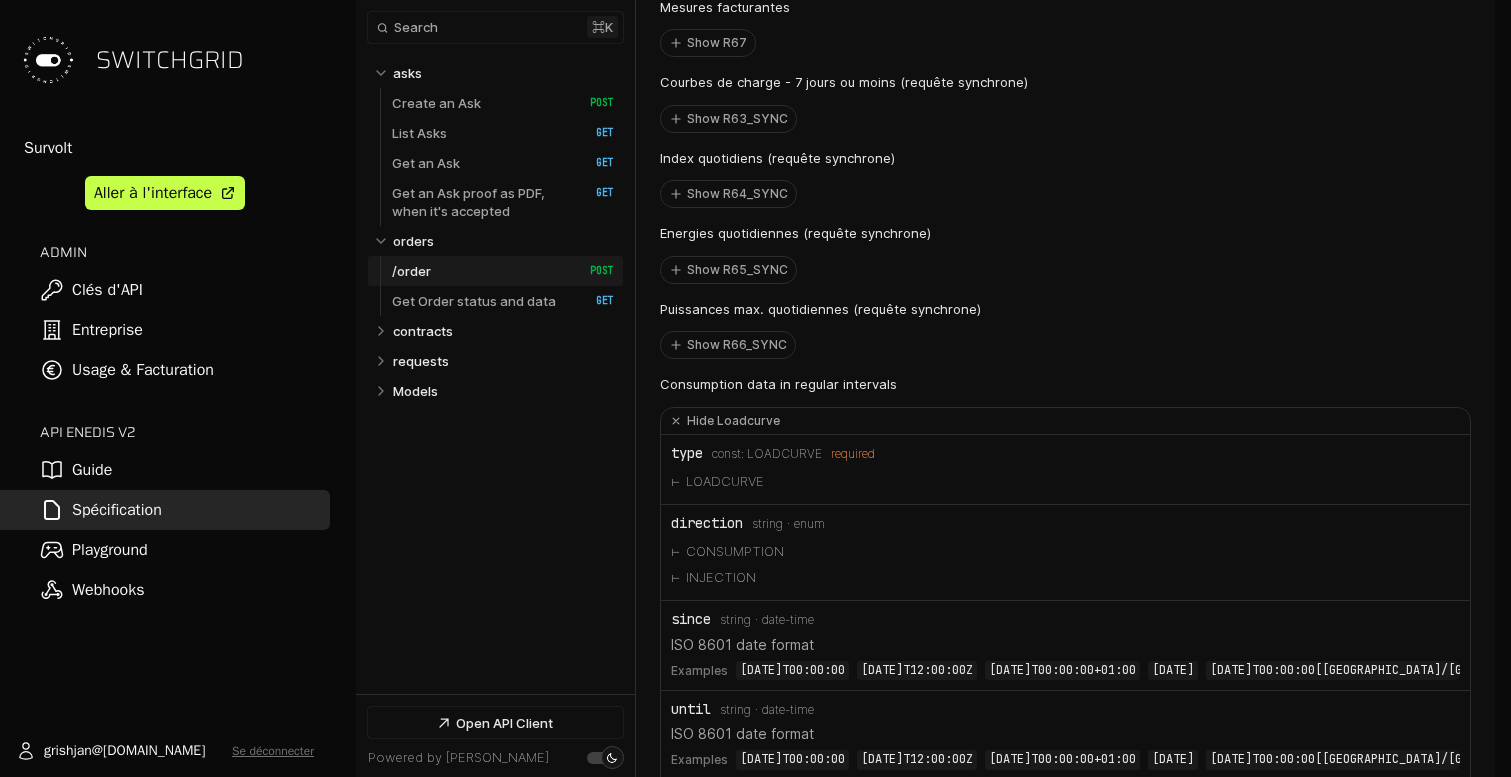 click on "CONSUMPTION" 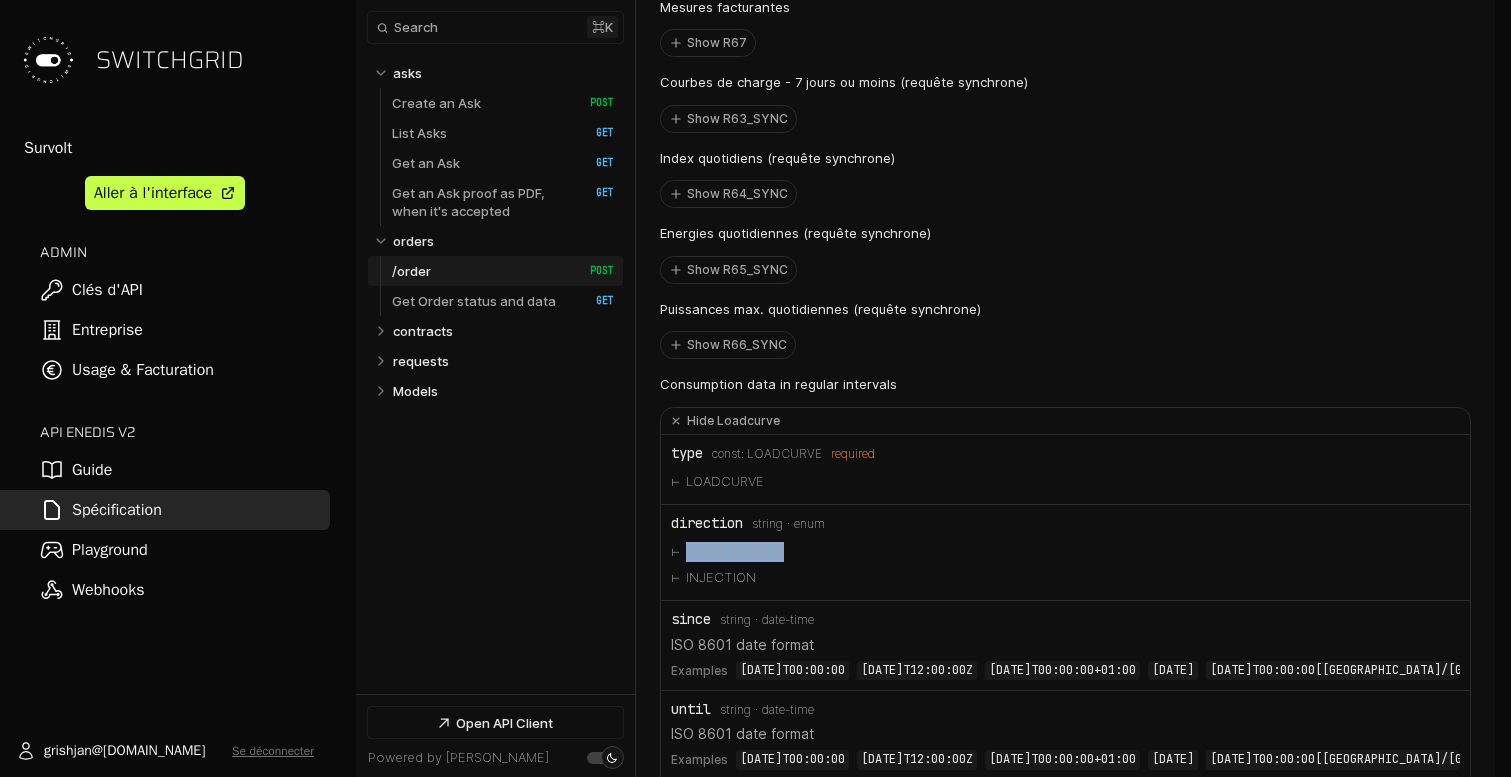click on "CONSUMPTION" 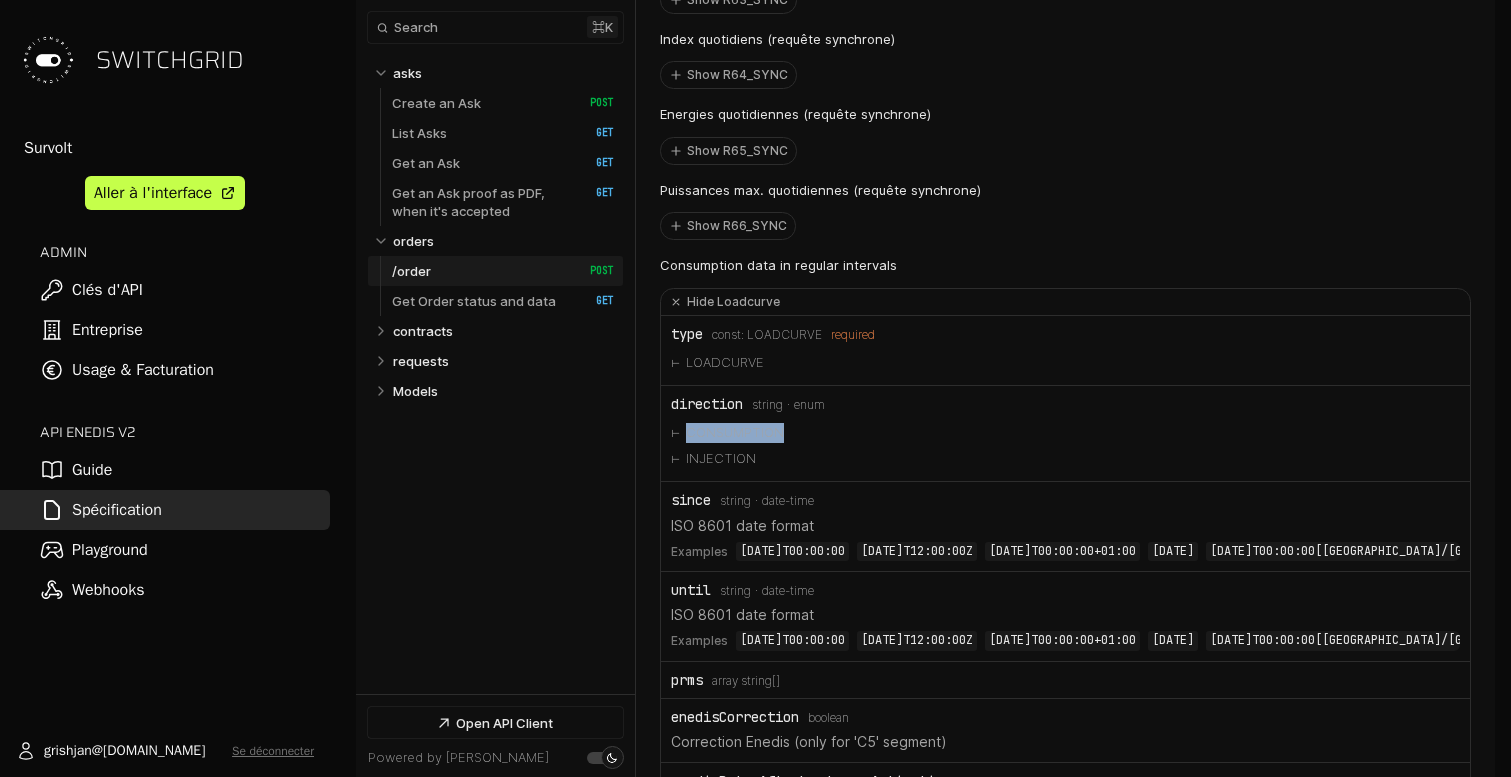 scroll, scrollTop: 8930, scrollLeft: 0, axis: vertical 